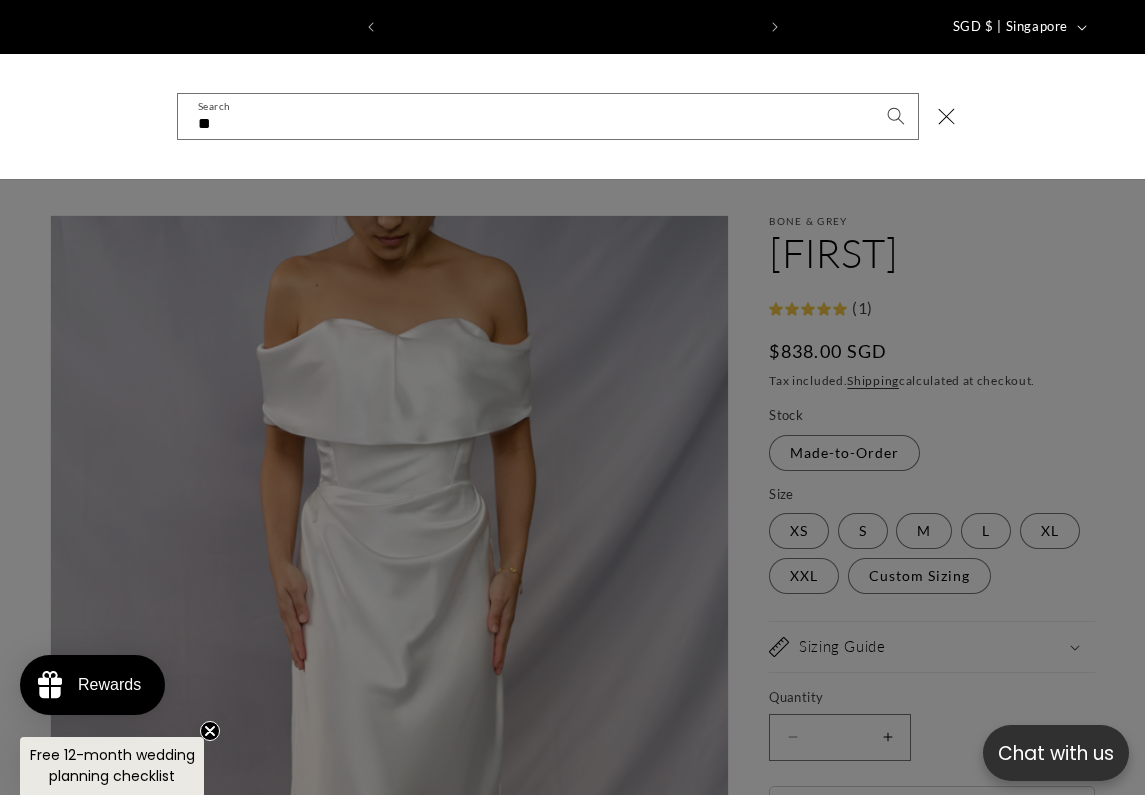 scroll, scrollTop: 600, scrollLeft: 0, axis: vertical 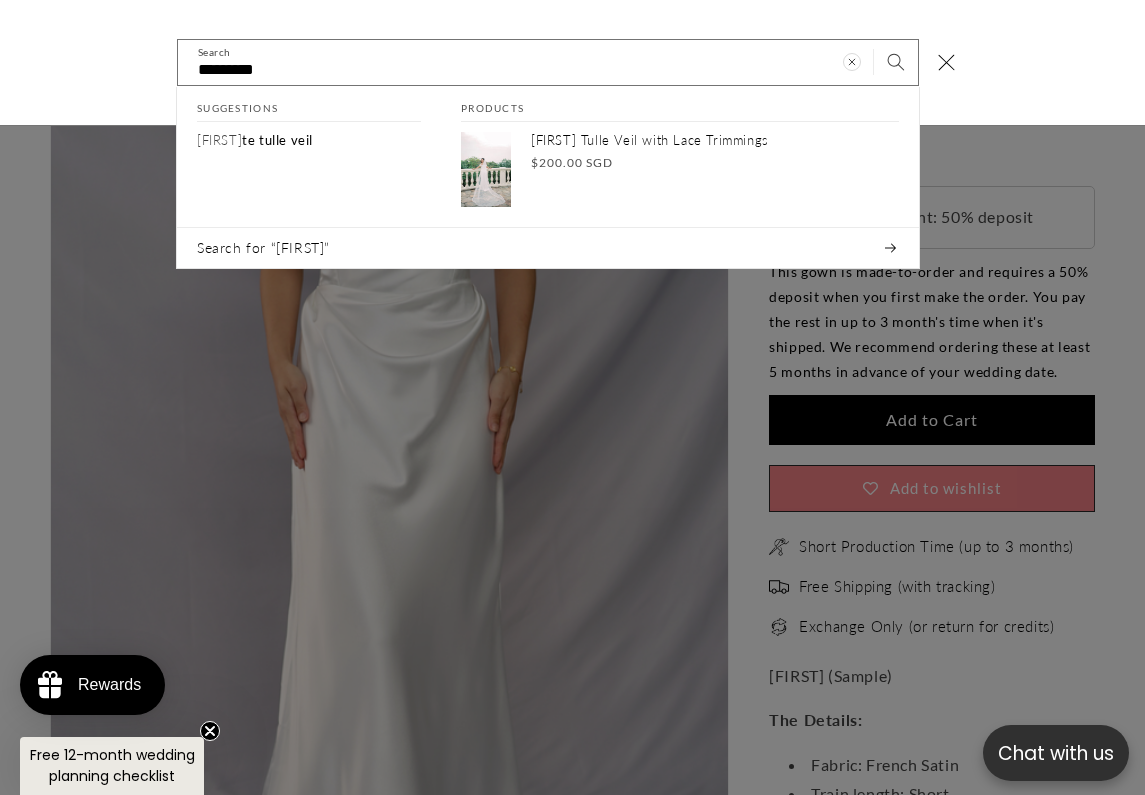 type on "*********" 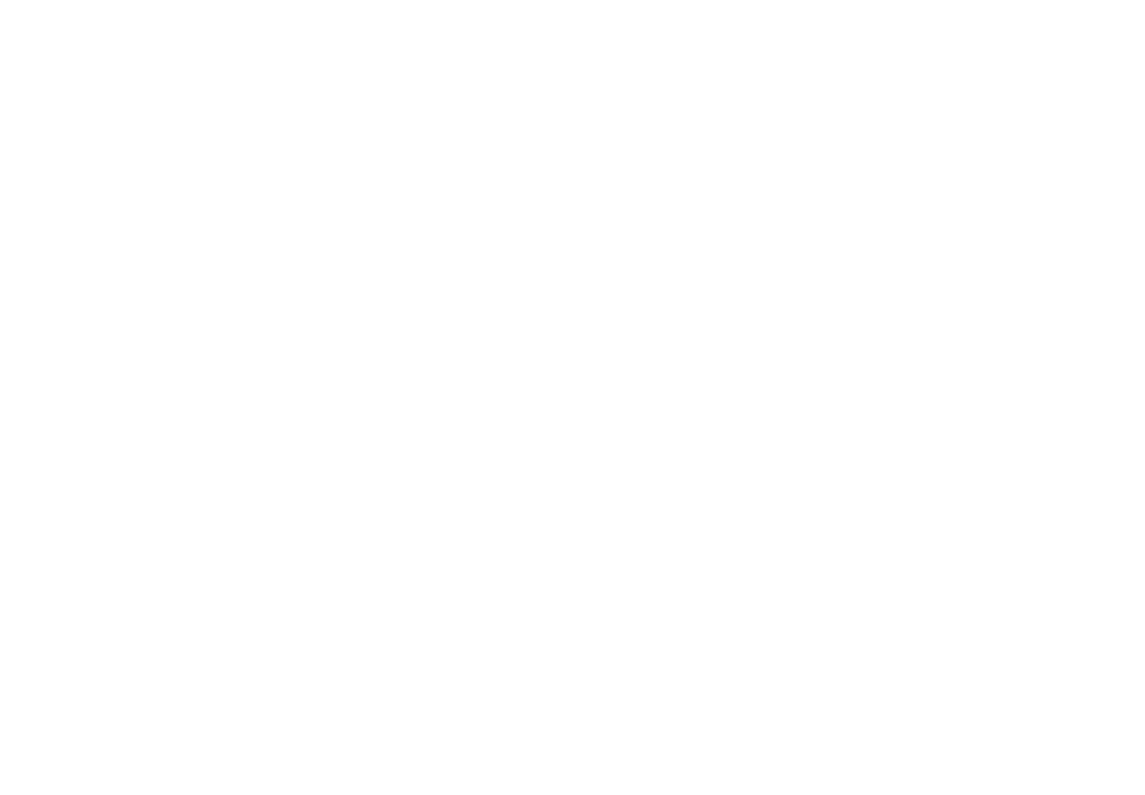 scroll, scrollTop: 0, scrollLeft: 0, axis: both 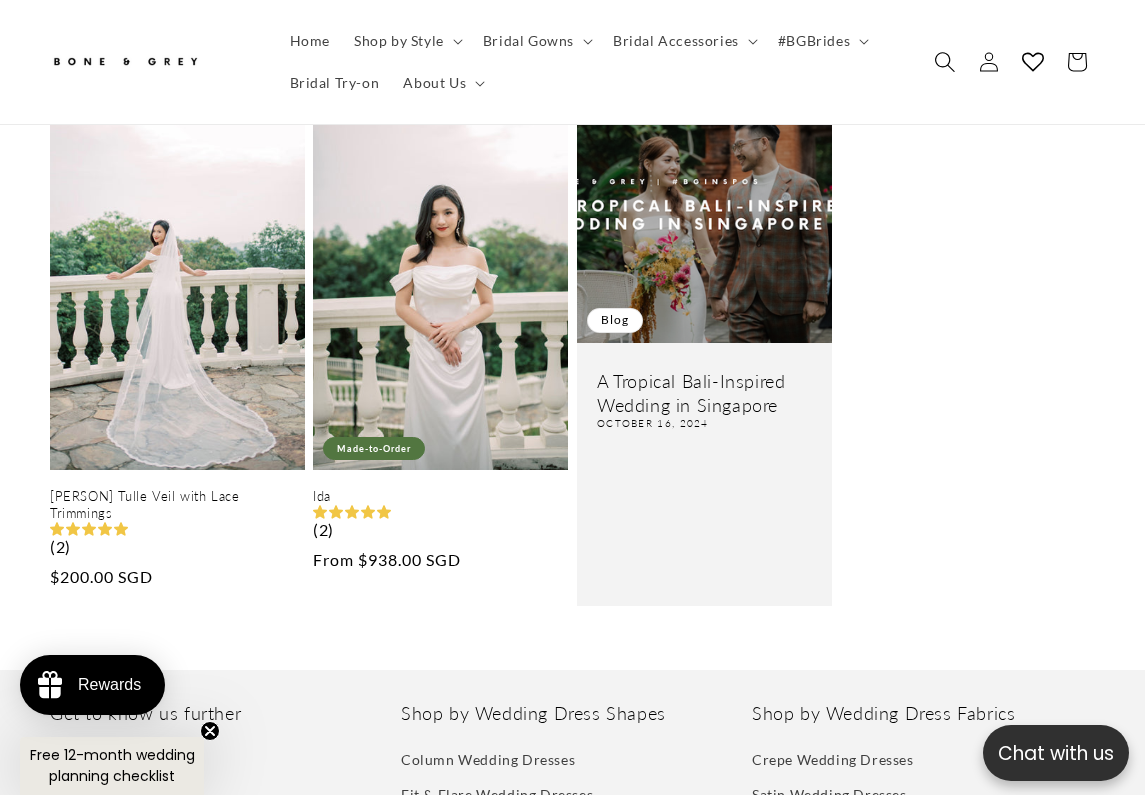 click at bounding box center (944, 61) 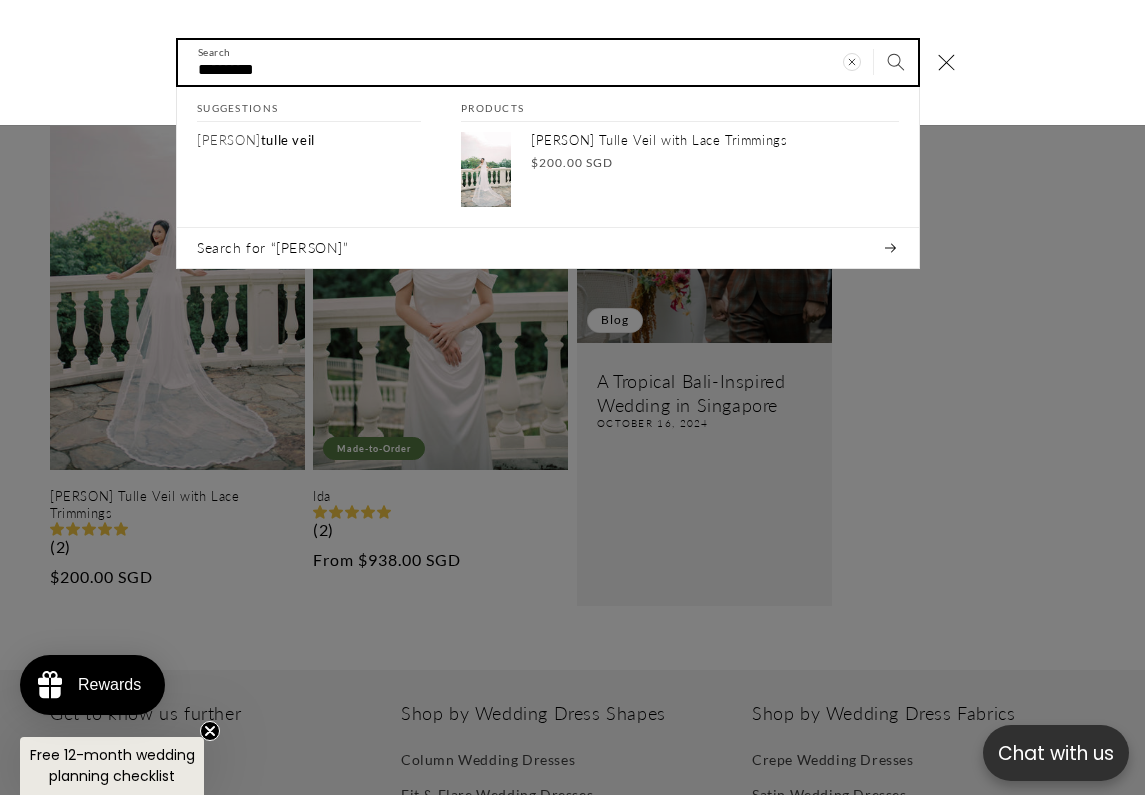 paste on "*********" 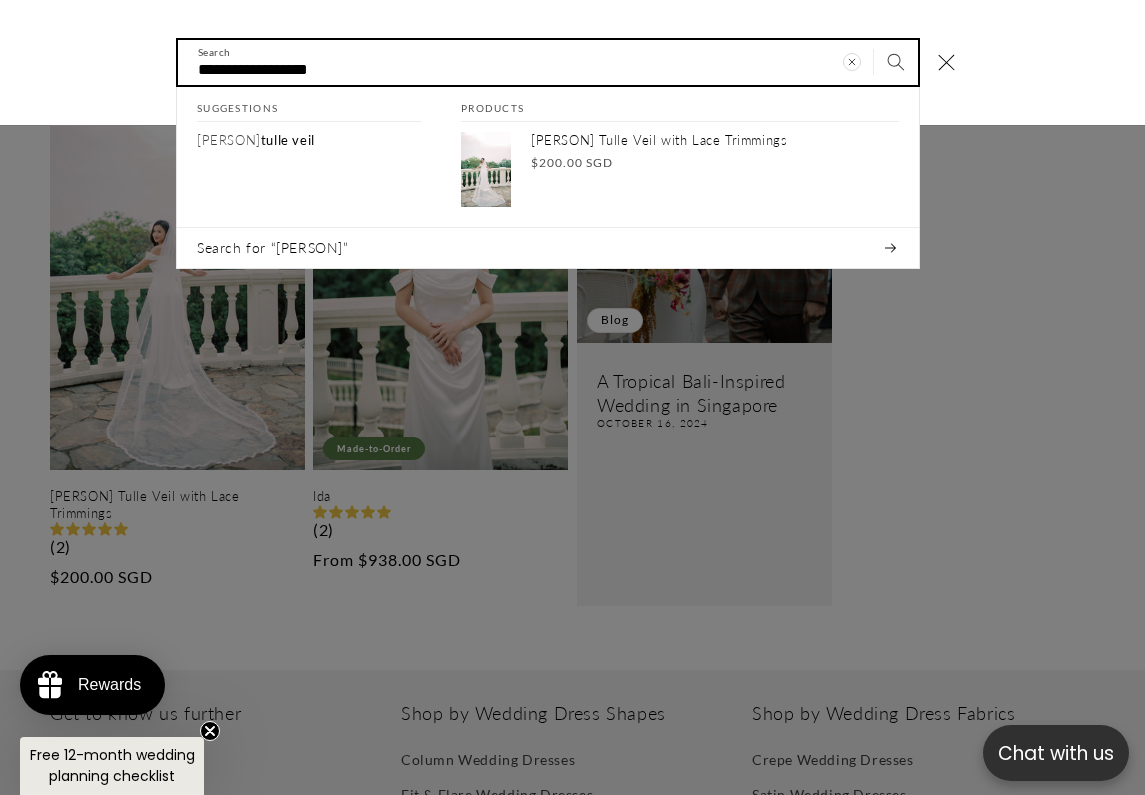 type on "**********" 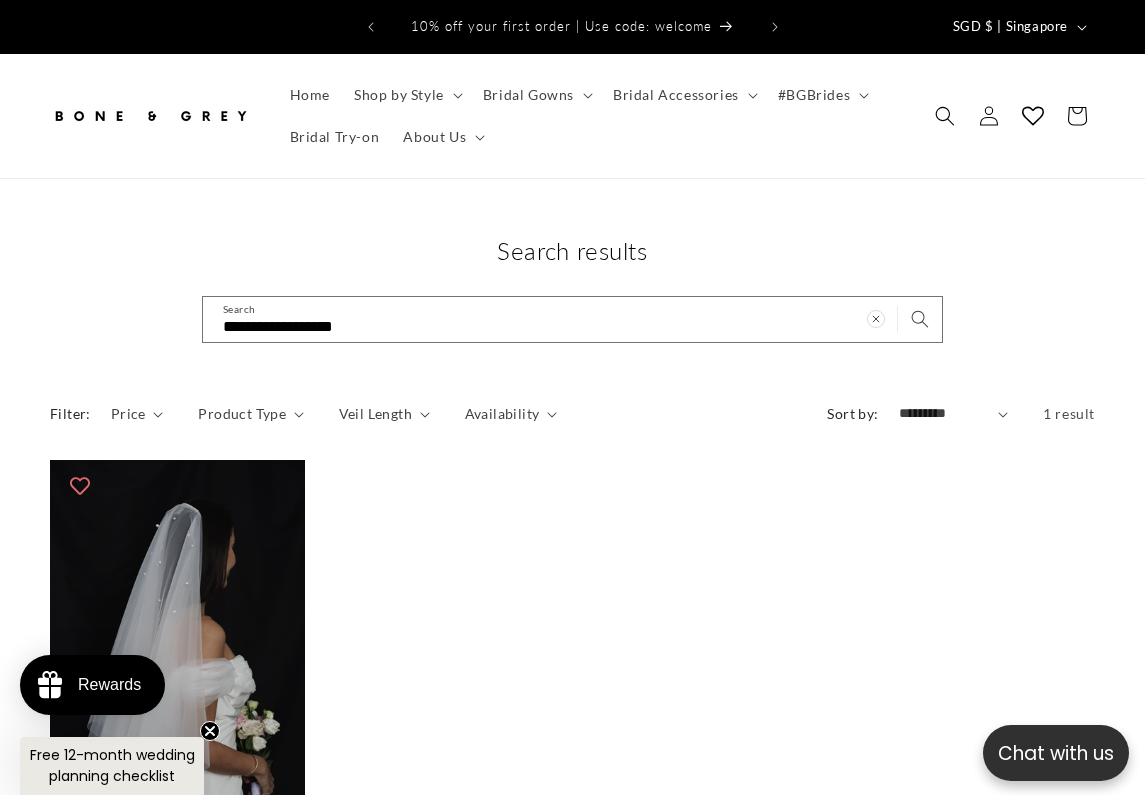 scroll, scrollTop: 0, scrollLeft: 0, axis: both 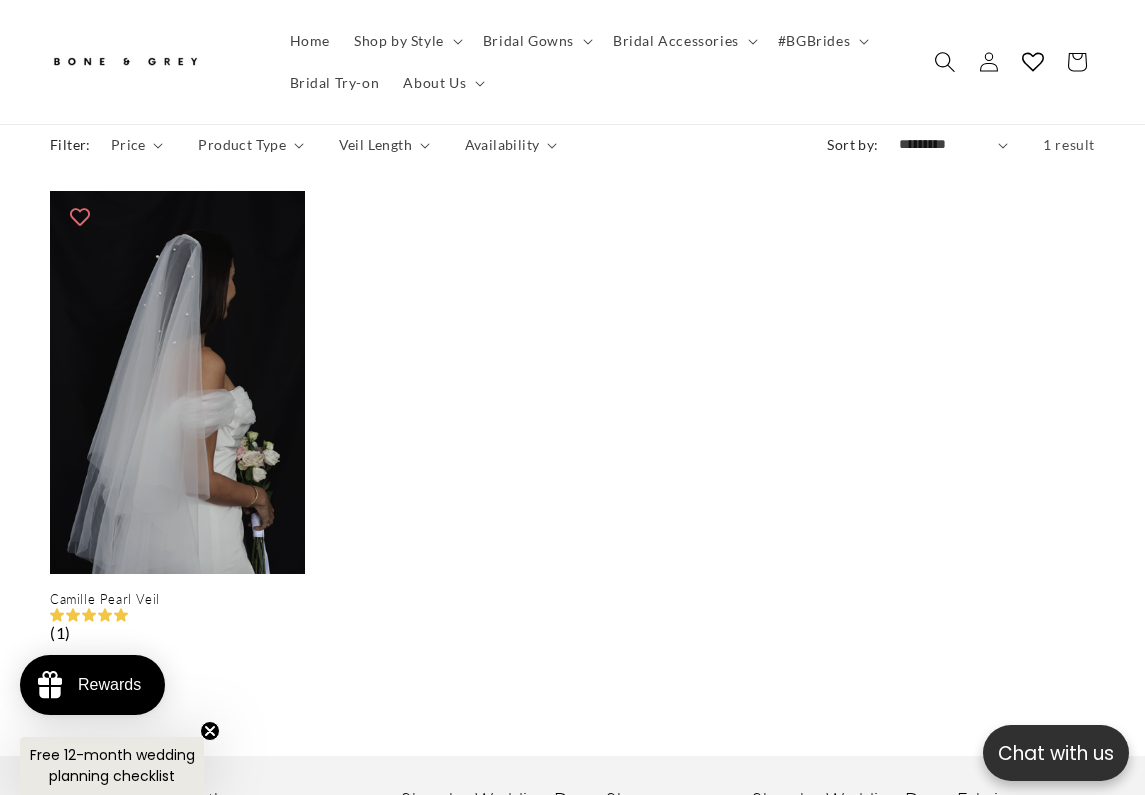 click at bounding box center [944, 61] 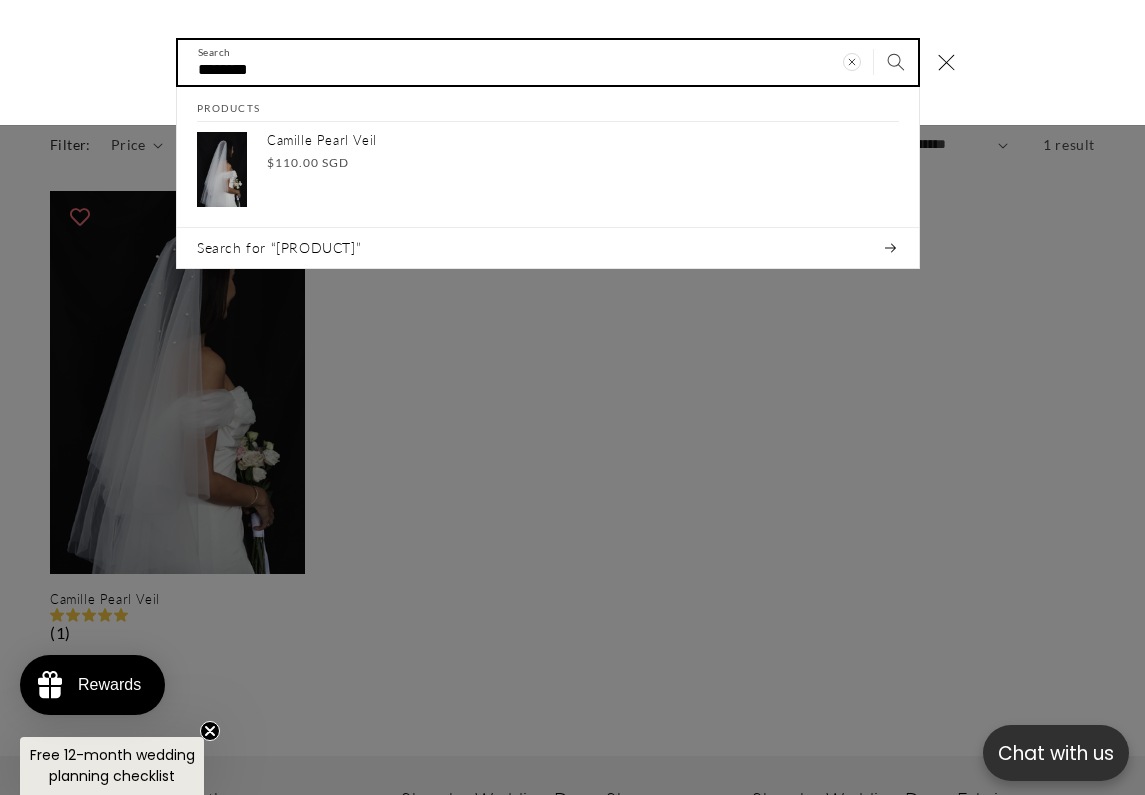 type on "********" 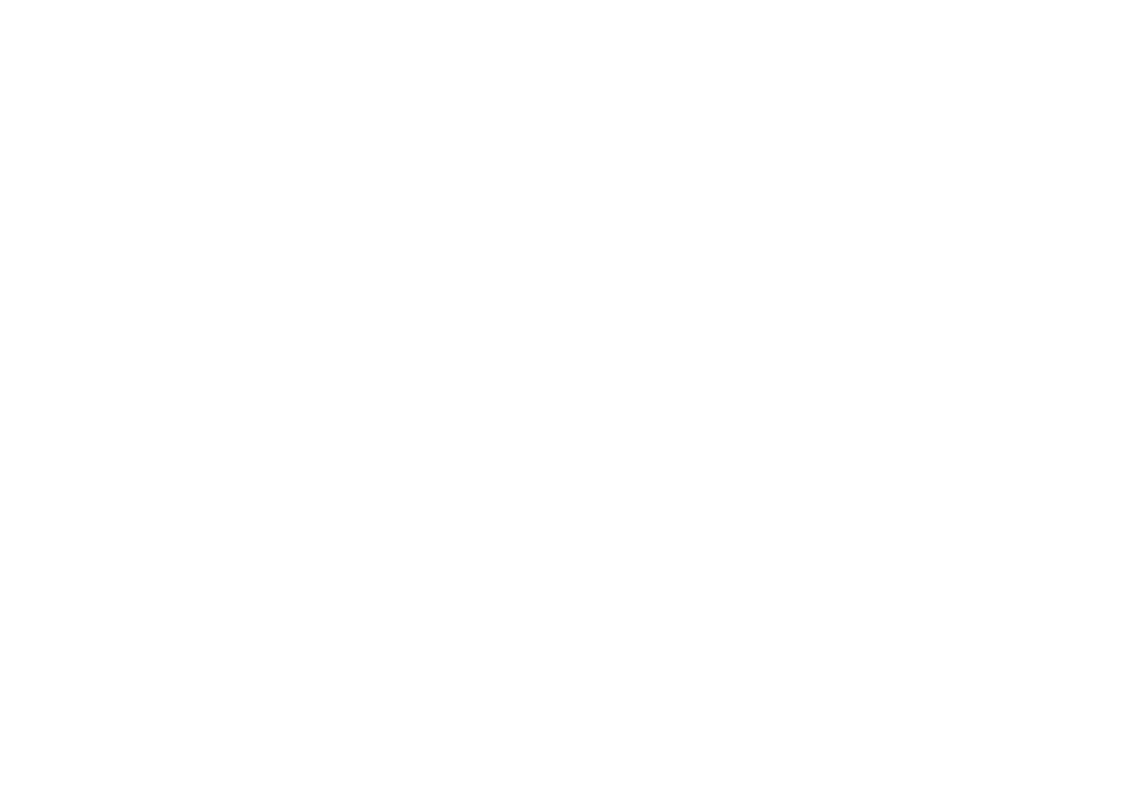 scroll, scrollTop: 0, scrollLeft: 0, axis: both 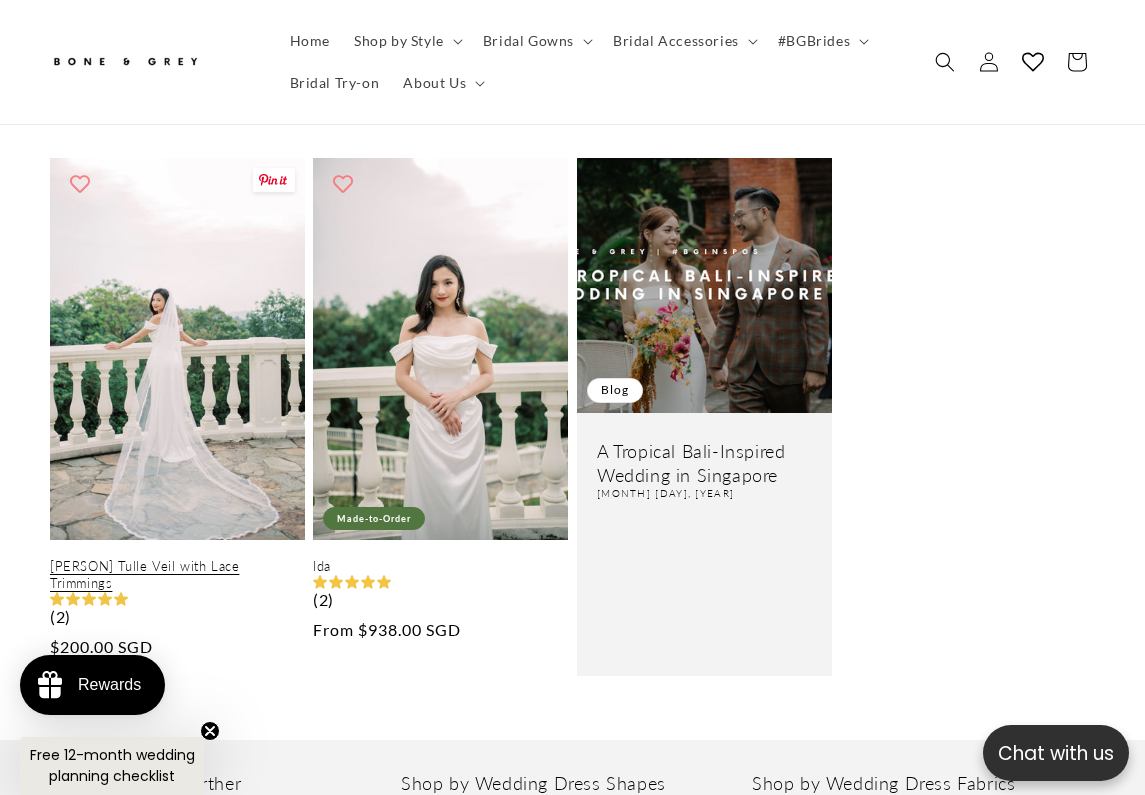 click on "[FIRST] Tulle Veil with Lace Trimmings" at bounding box center [177, 575] 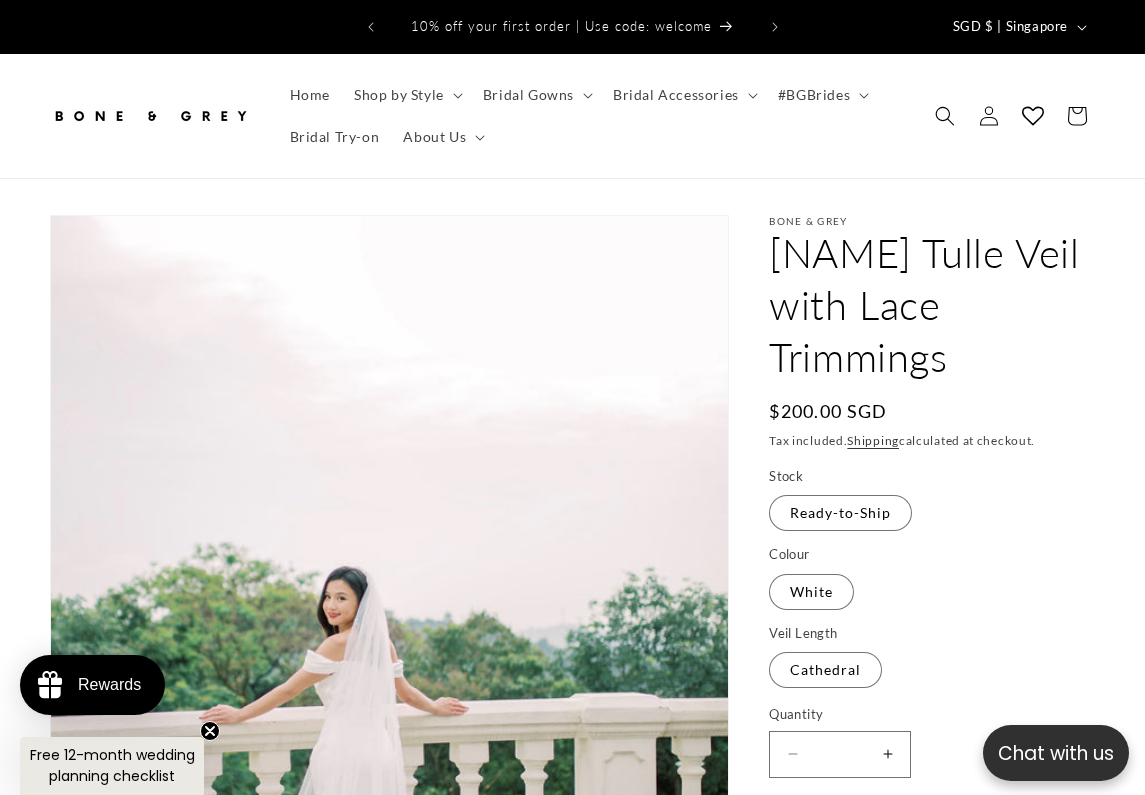 scroll, scrollTop: 0, scrollLeft: 0, axis: both 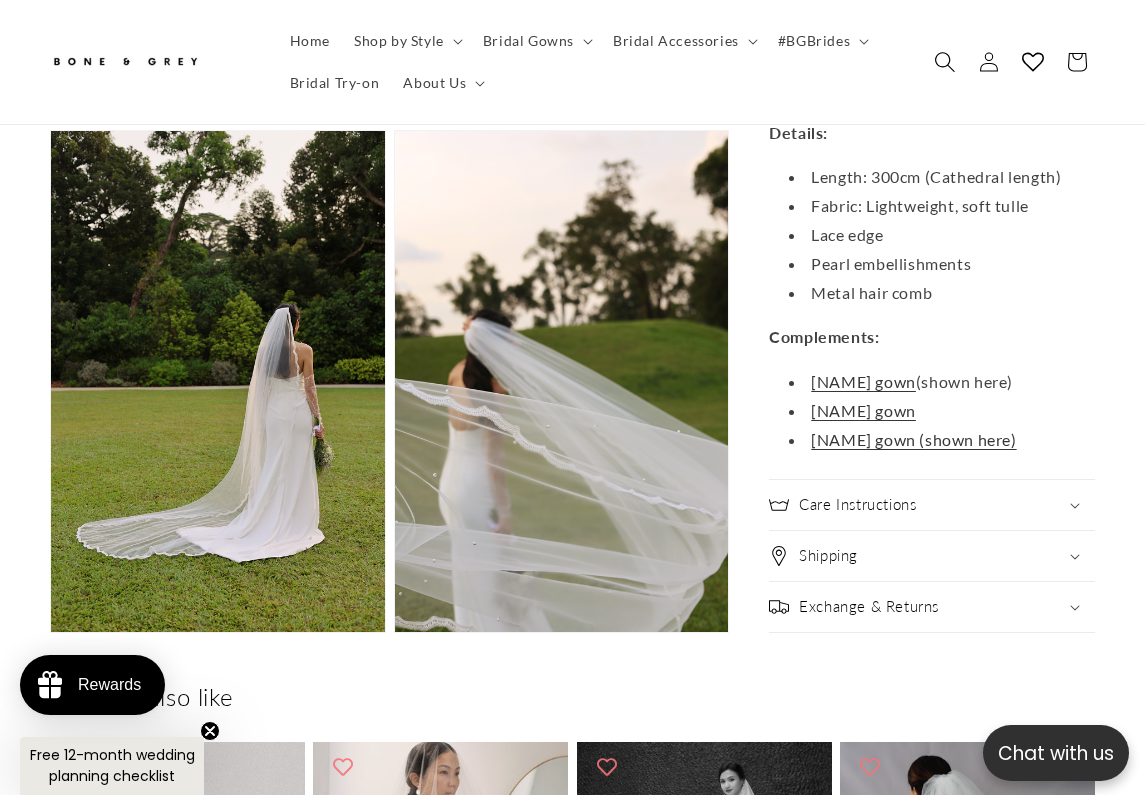 click at bounding box center (944, 61) 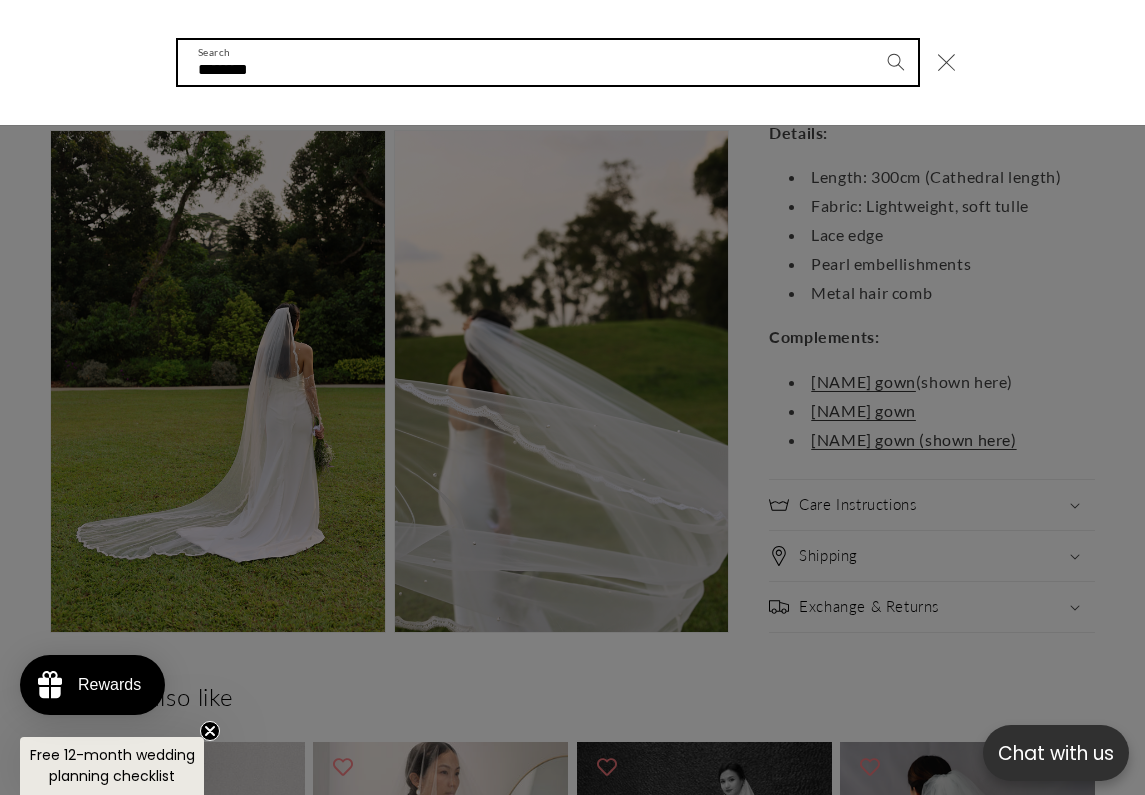 type on "********" 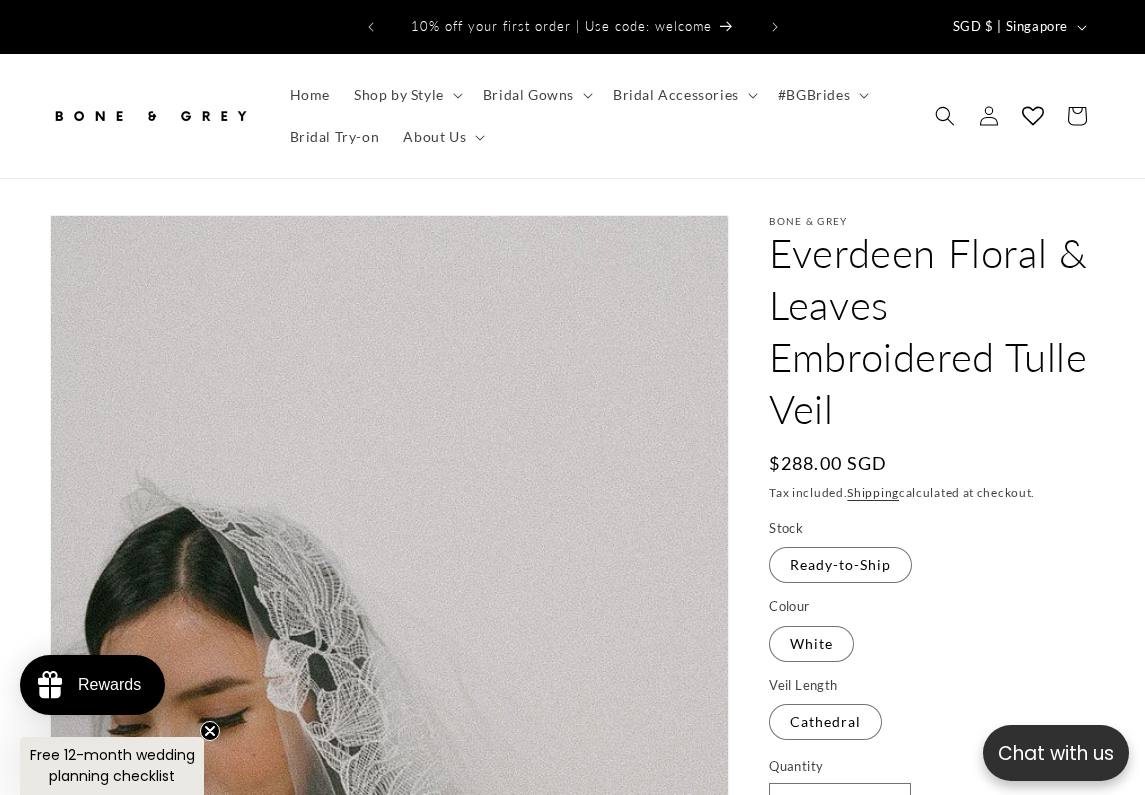 scroll, scrollTop: 0, scrollLeft: 0, axis: both 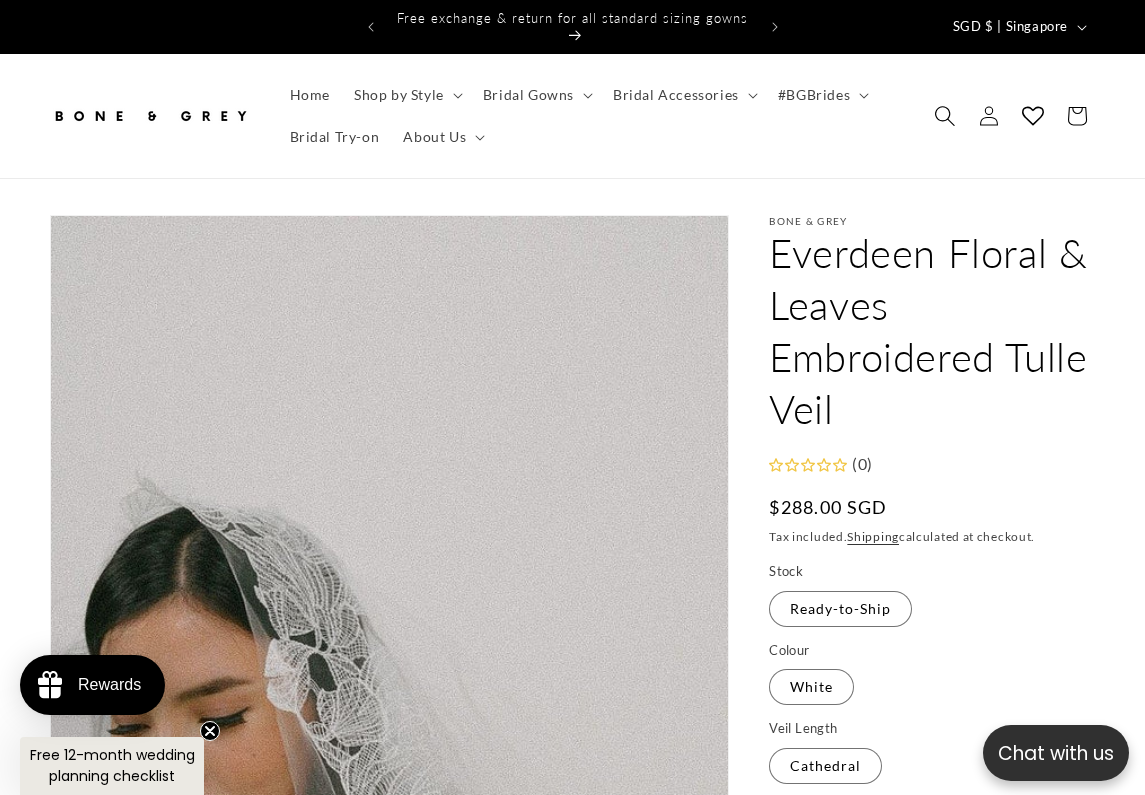 click at bounding box center [945, 116] 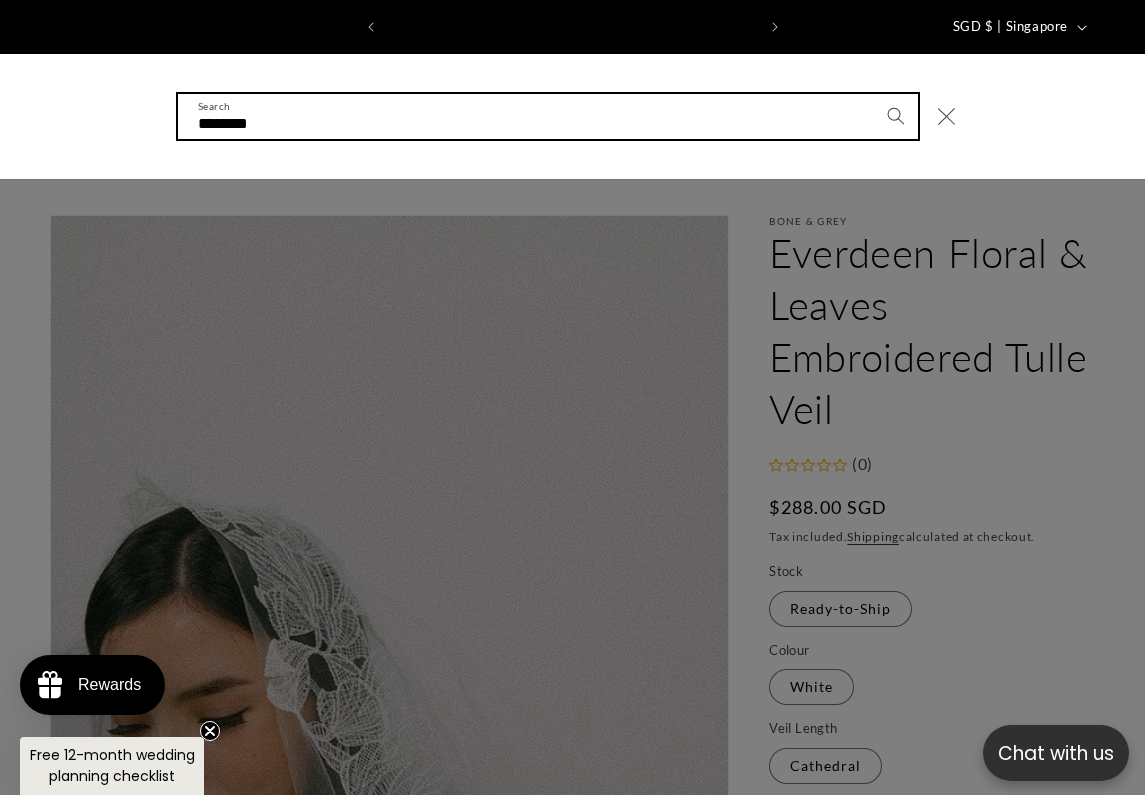 type on "********" 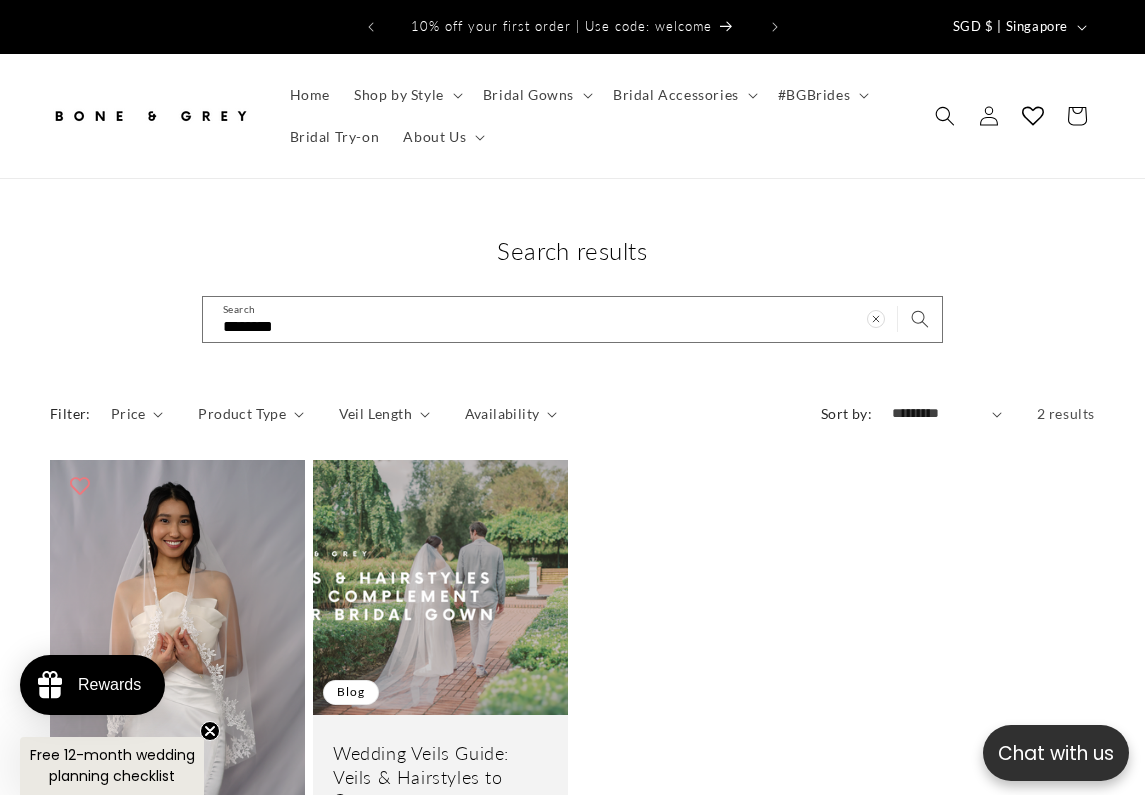 scroll, scrollTop: 0, scrollLeft: 0, axis: both 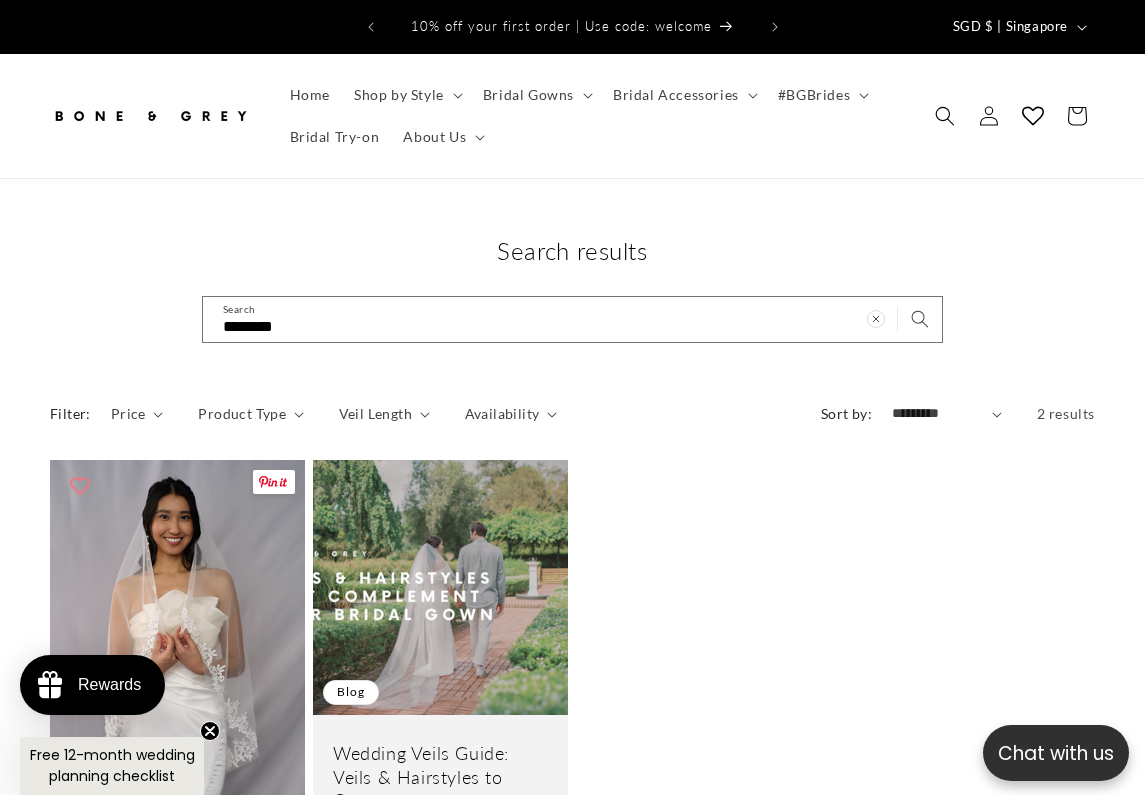 click on "Penelope Embroidered Veil" at bounding box center [177, 868] 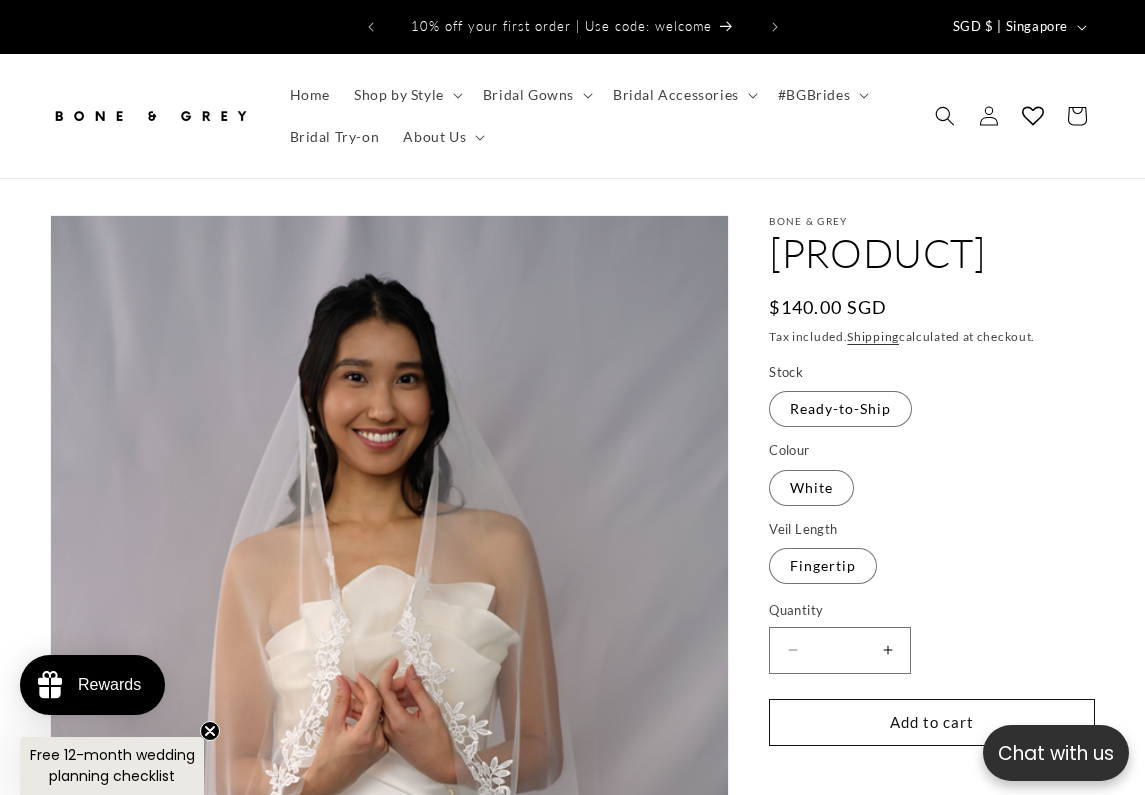 scroll, scrollTop: 0, scrollLeft: 0, axis: both 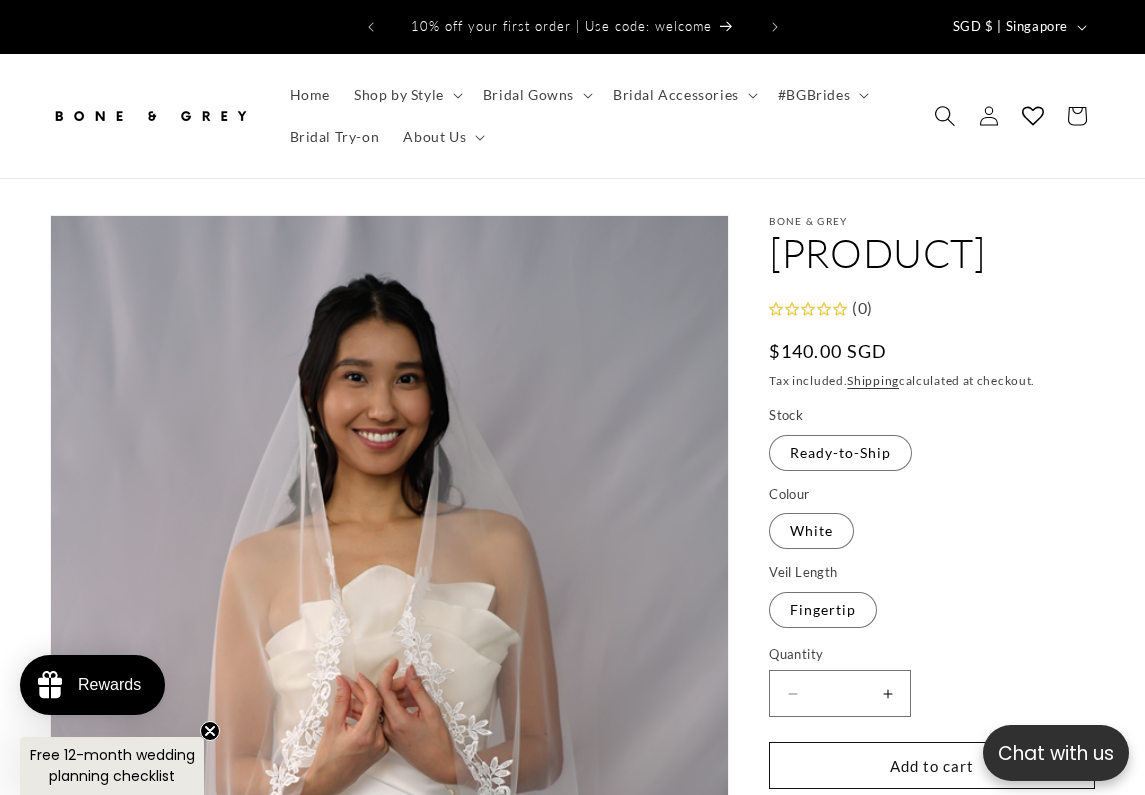 click at bounding box center (944, 115) 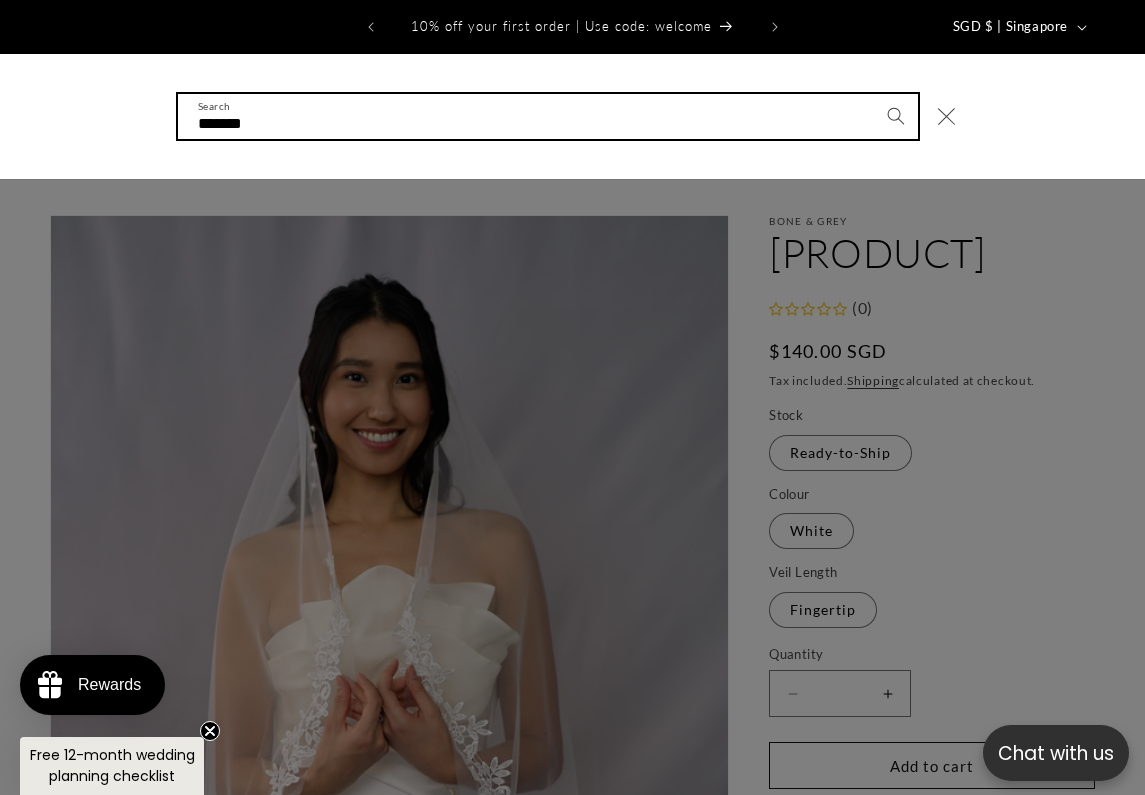 type on "*******" 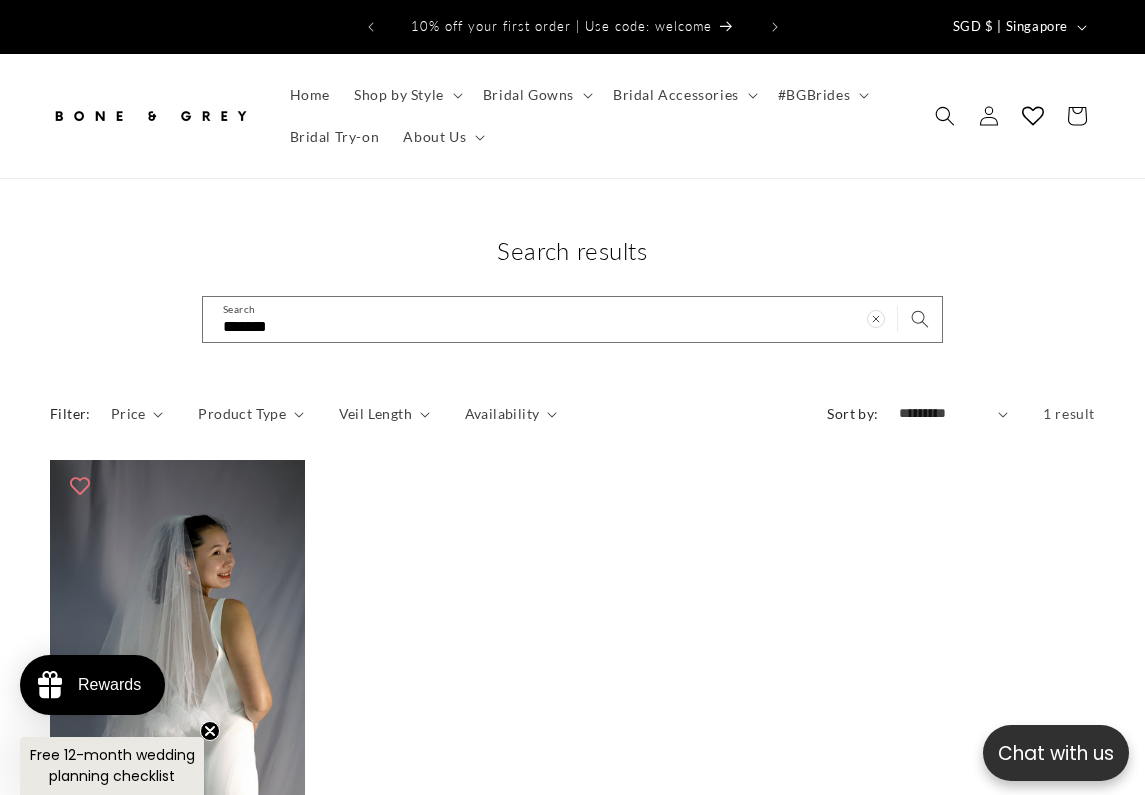 scroll, scrollTop: 0, scrollLeft: 0, axis: both 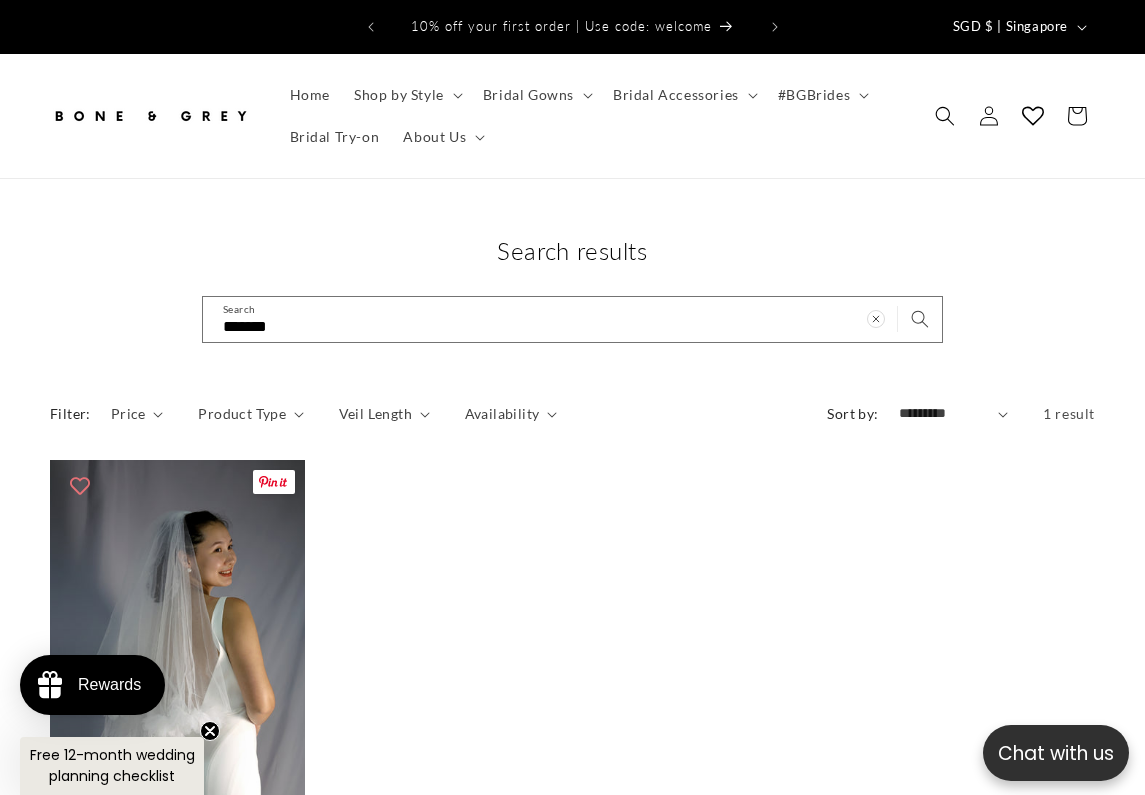 click on "Blossom 3D Applique Elbow Tulle Veil" at bounding box center [177, 868] 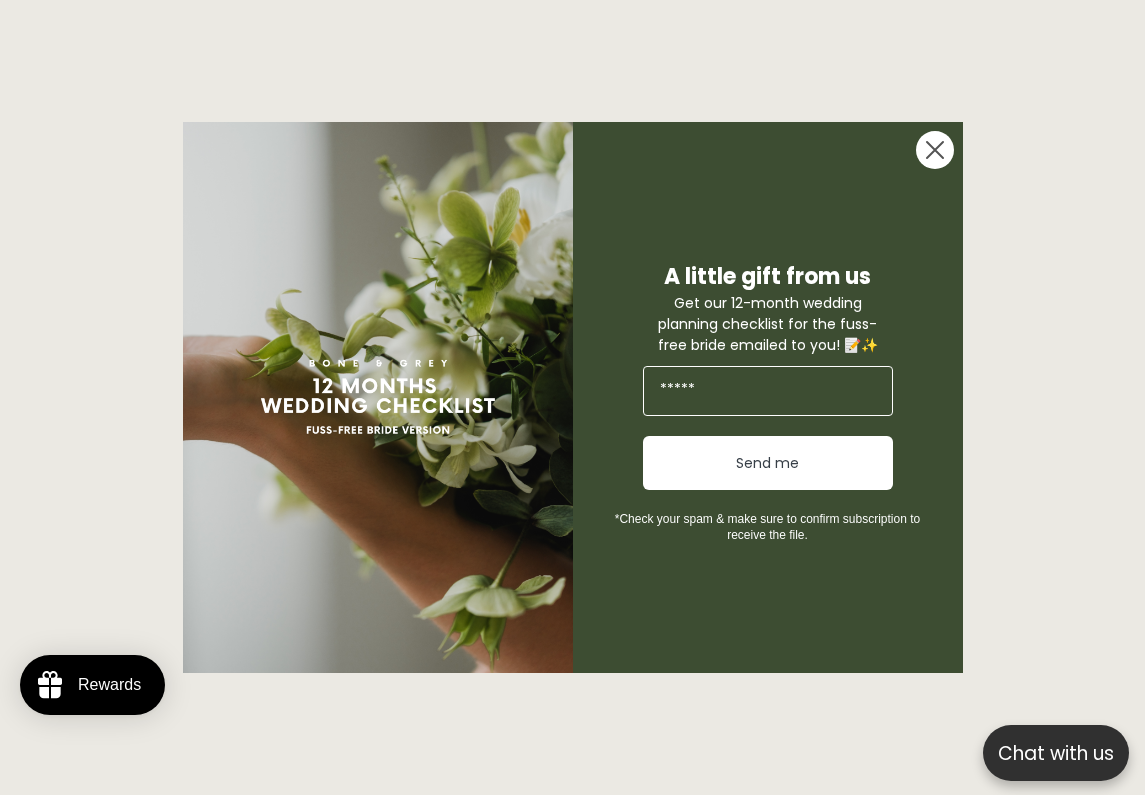 scroll, scrollTop: 0, scrollLeft: 0, axis: both 